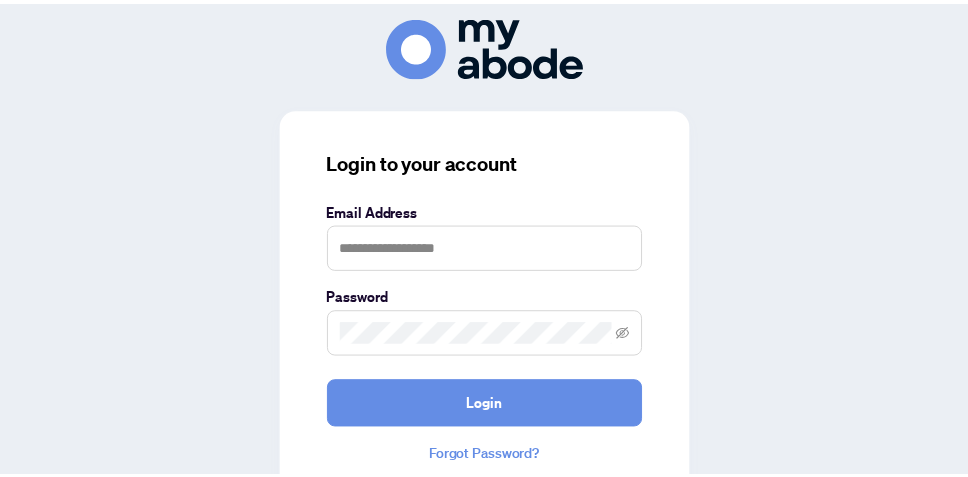 scroll, scrollTop: 0, scrollLeft: 0, axis: both 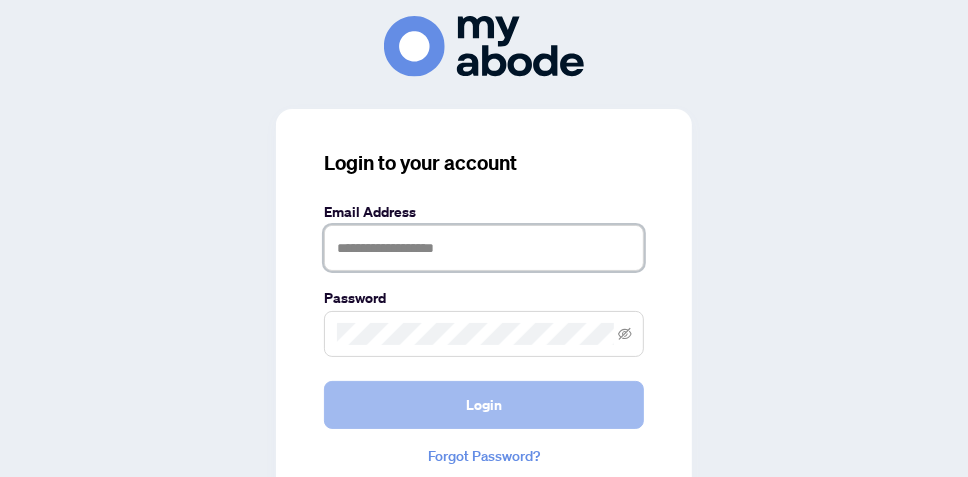 type on "**********" 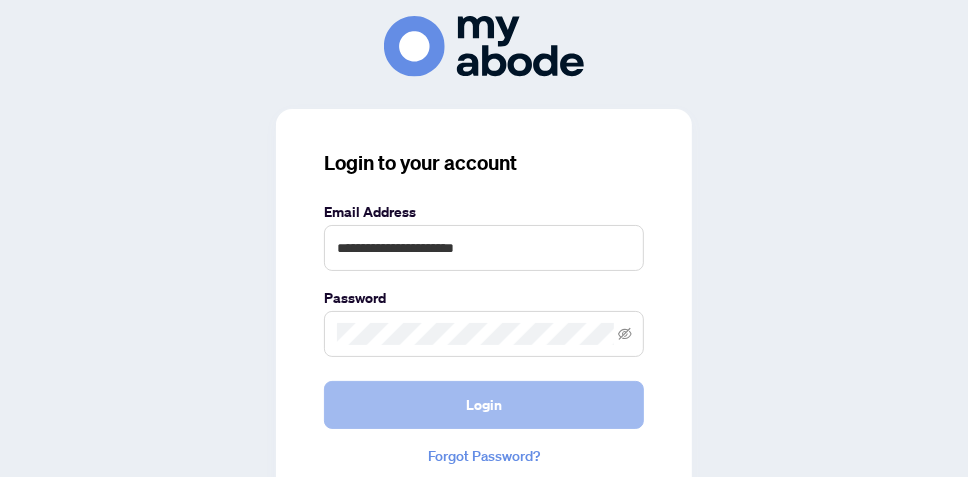 click on "Login" at bounding box center (484, 405) 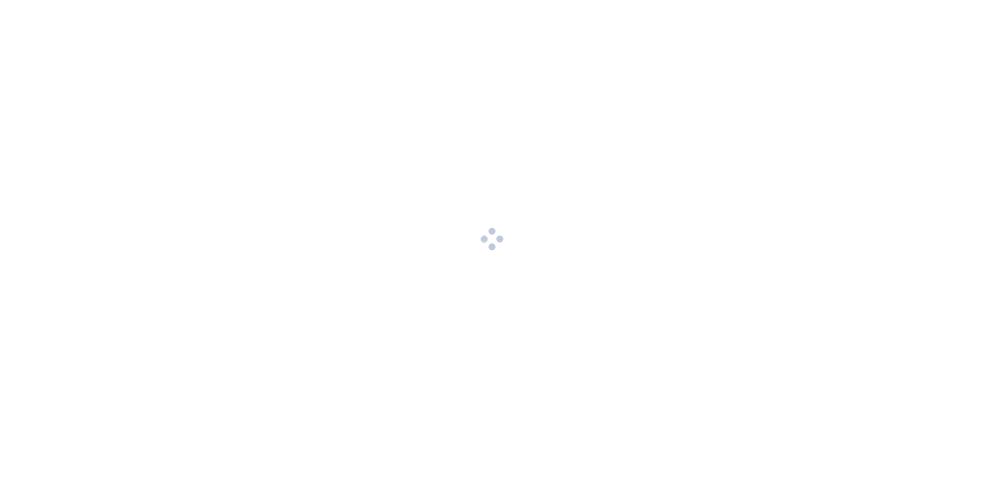 scroll, scrollTop: 0, scrollLeft: 0, axis: both 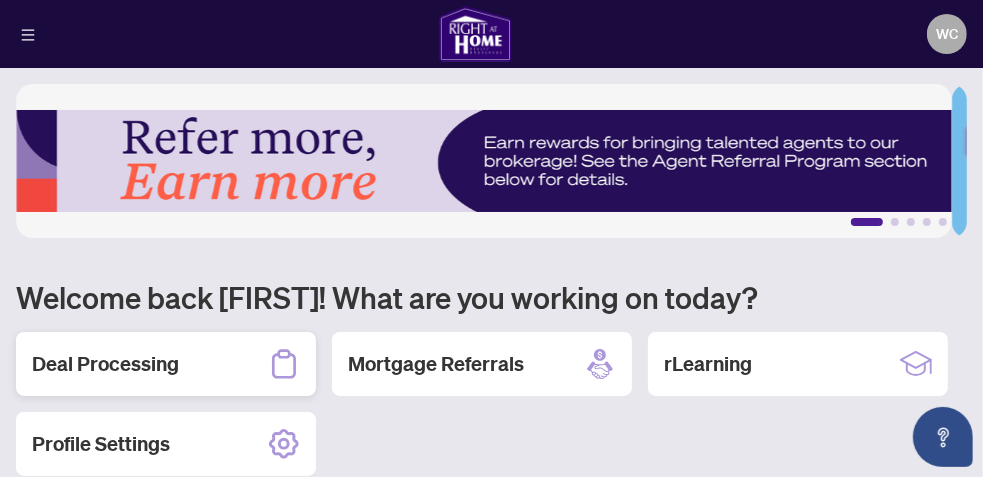 click on "Deal Processing" at bounding box center (105, 364) 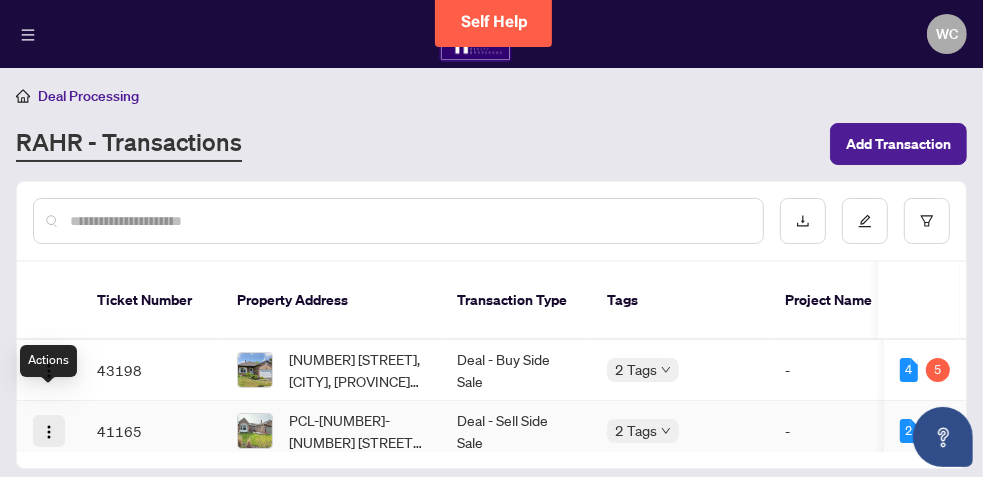 click at bounding box center [49, 432] 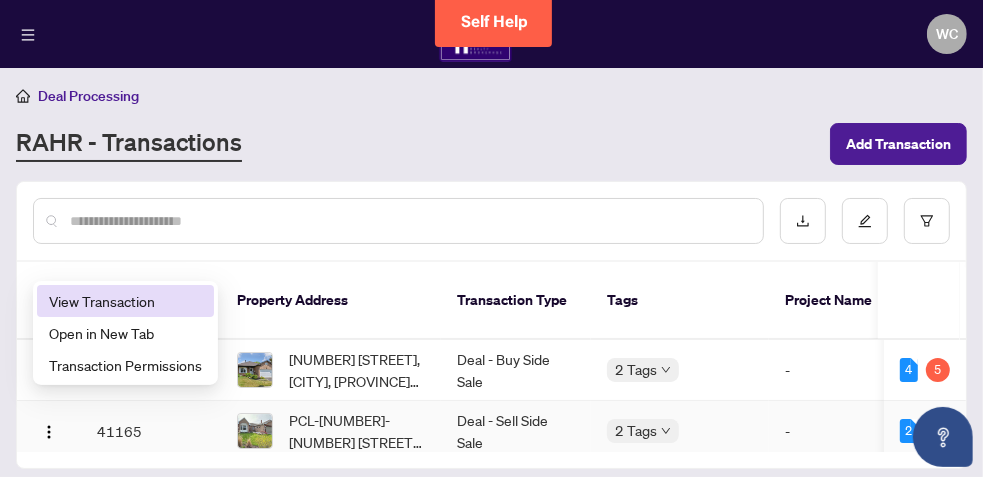 click on "View Transaction" at bounding box center [125, 301] 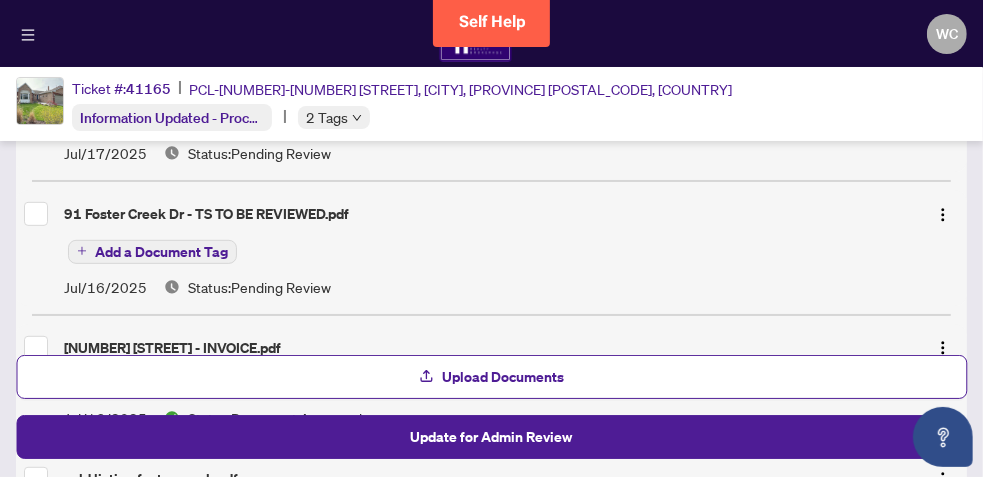 scroll, scrollTop: 493, scrollLeft: 0, axis: vertical 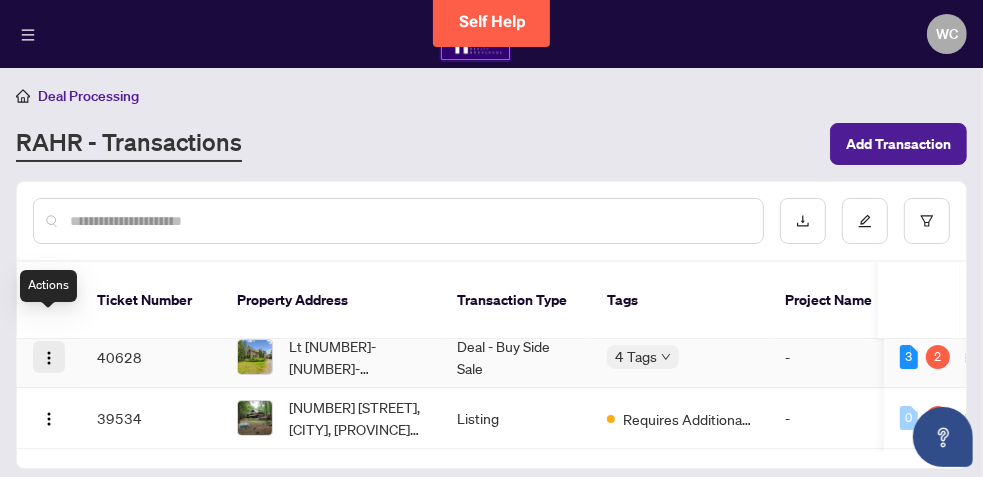 click at bounding box center (49, 358) 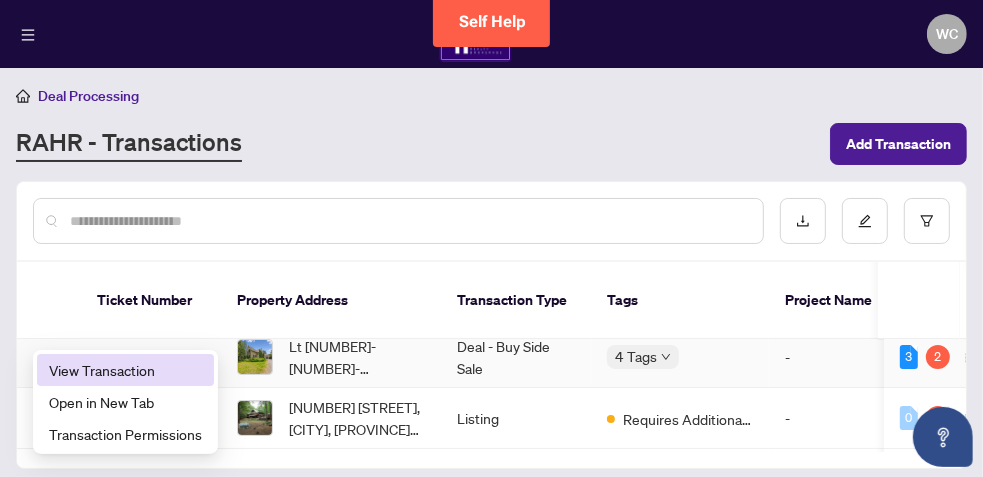 click on "View Transaction" at bounding box center [125, 370] 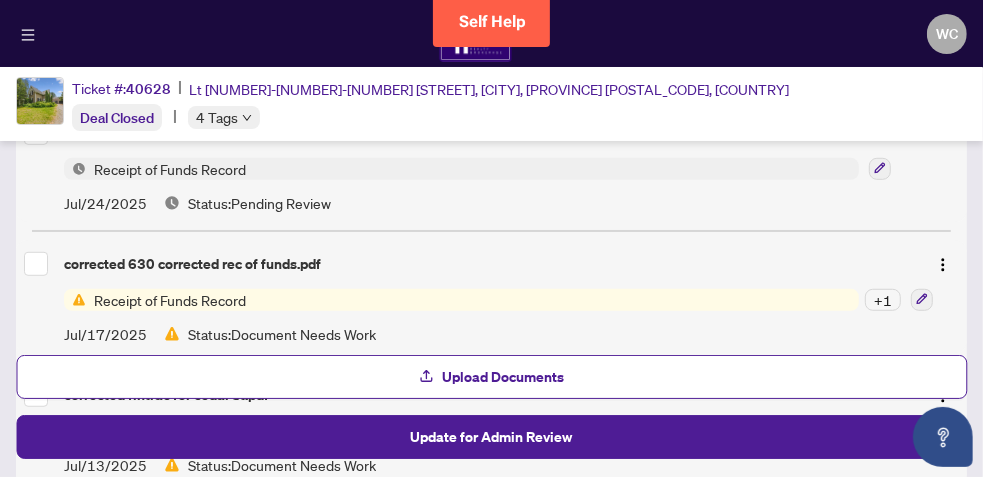 scroll, scrollTop: 666, scrollLeft: 0, axis: vertical 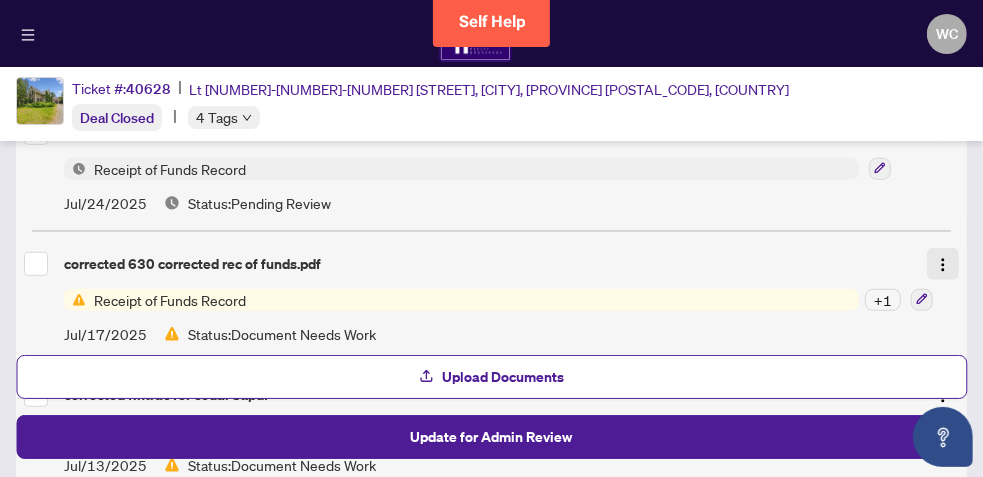 click at bounding box center (943, 265) 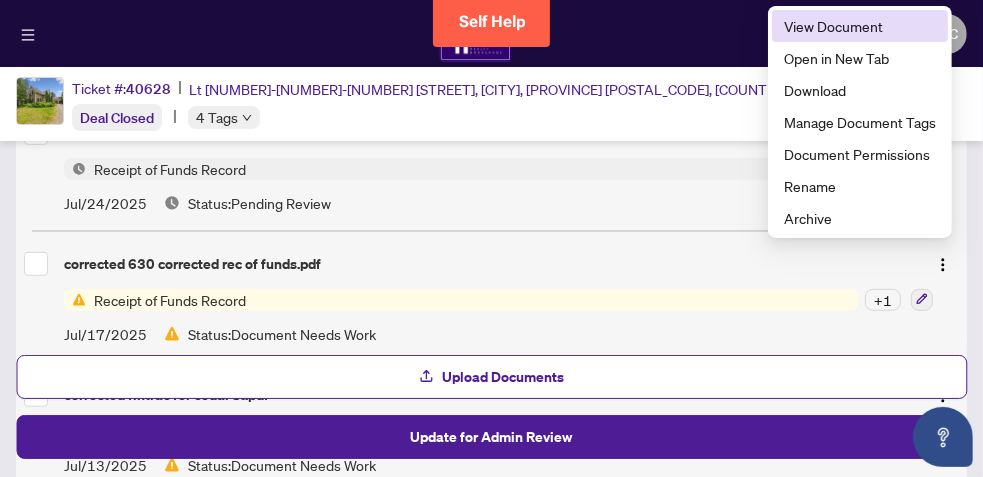 click on "View Document" at bounding box center [860, 26] 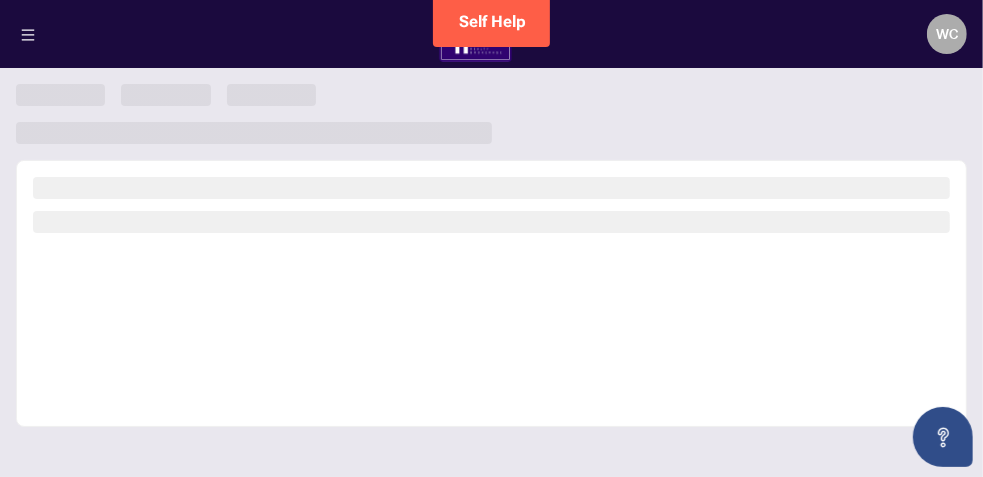 scroll, scrollTop: 0, scrollLeft: 0, axis: both 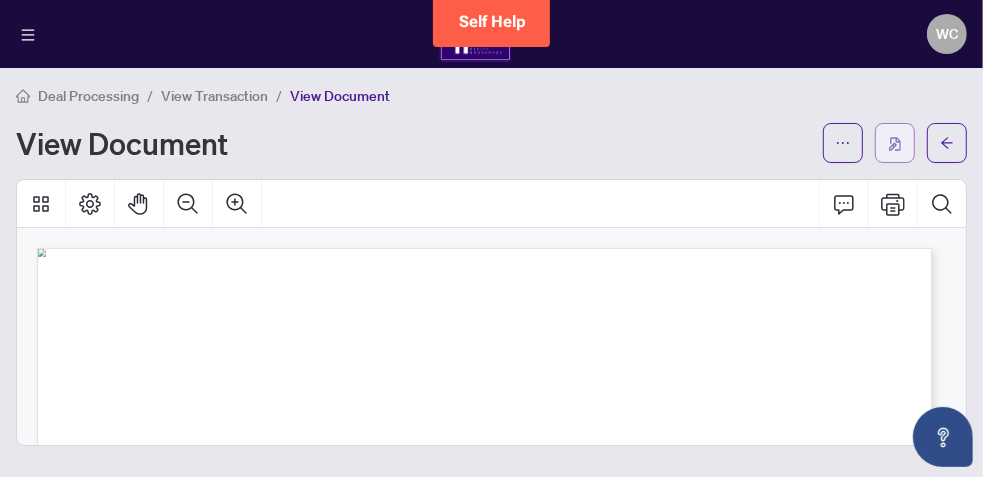 click at bounding box center (895, 143) 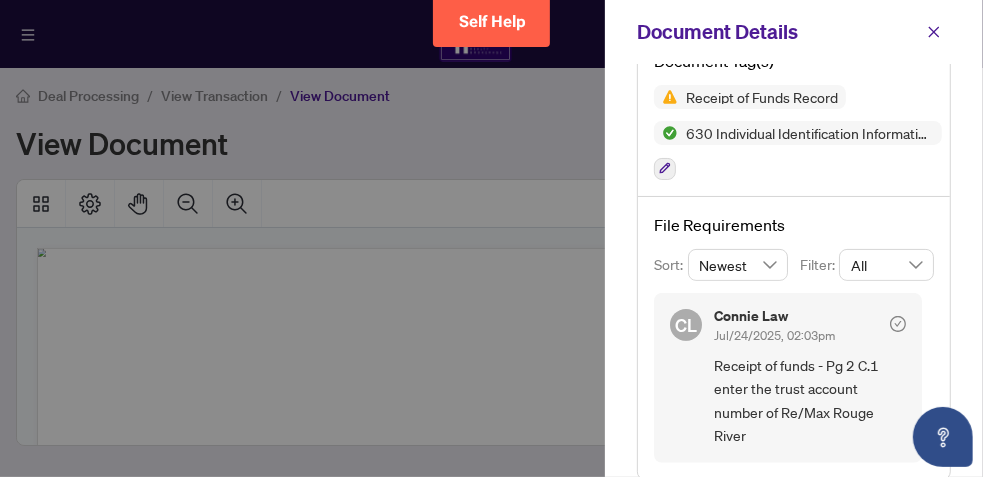 scroll, scrollTop: 214, scrollLeft: 0, axis: vertical 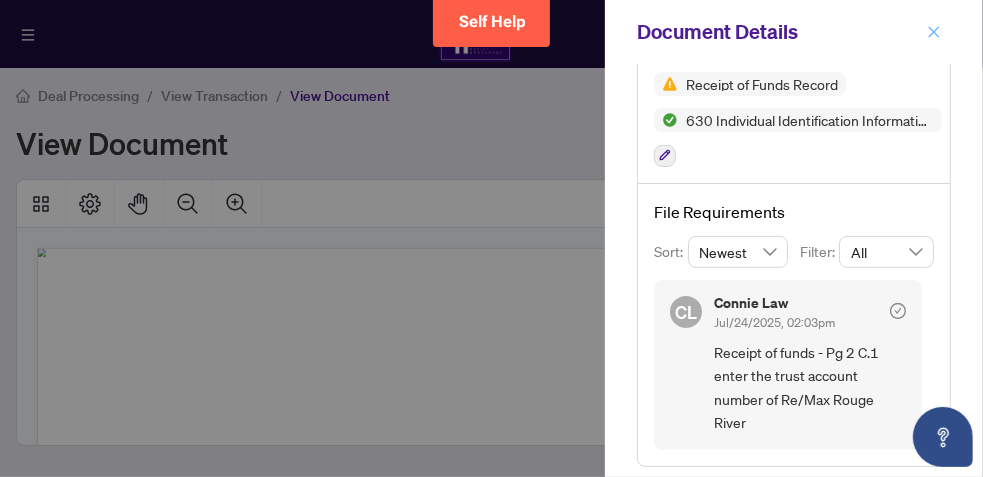 click 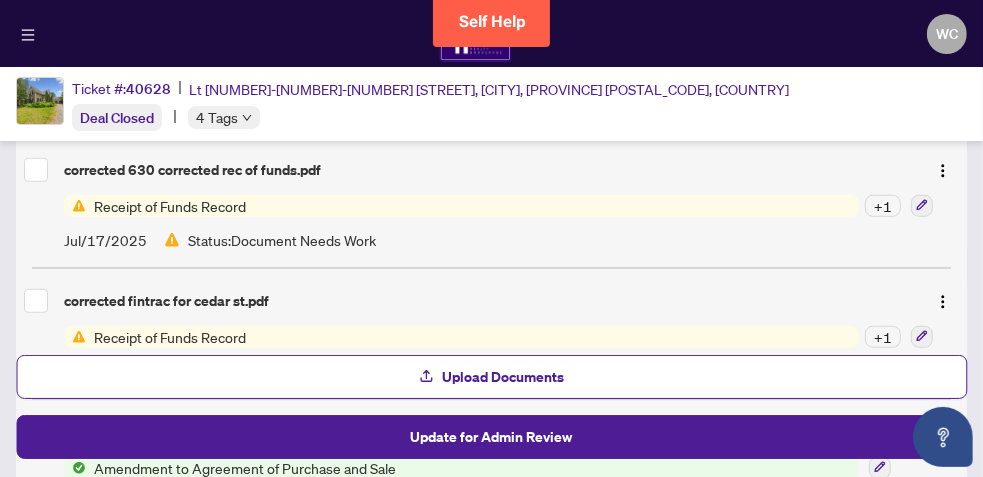 scroll, scrollTop: 800, scrollLeft: 0, axis: vertical 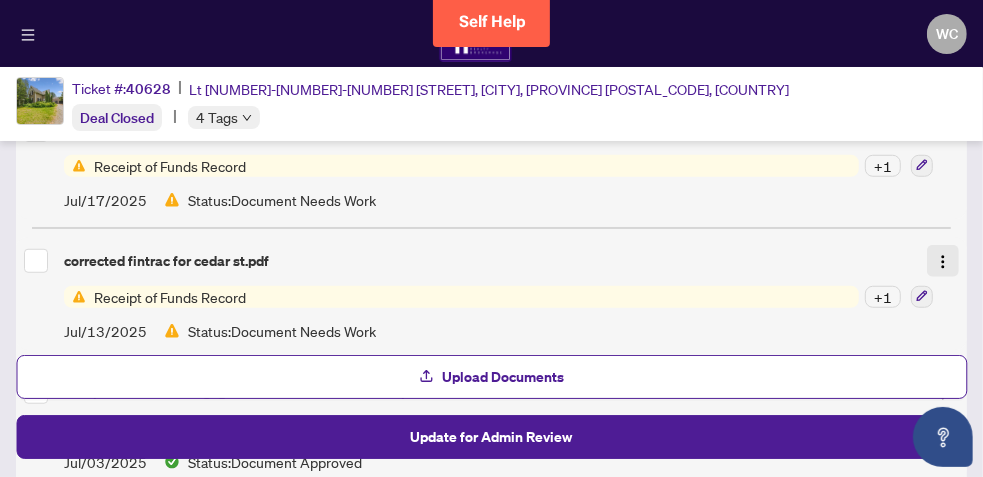 click at bounding box center [943, 262] 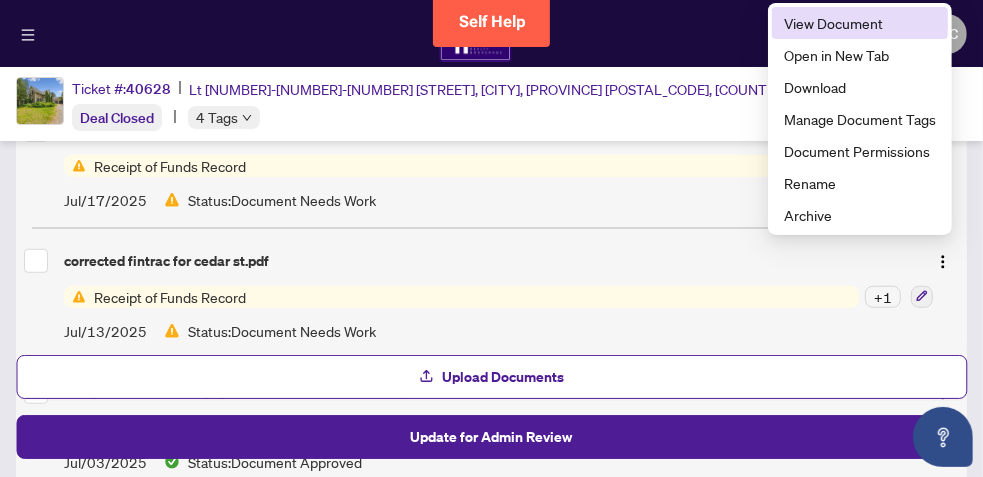 click on "View Document" at bounding box center (860, 23) 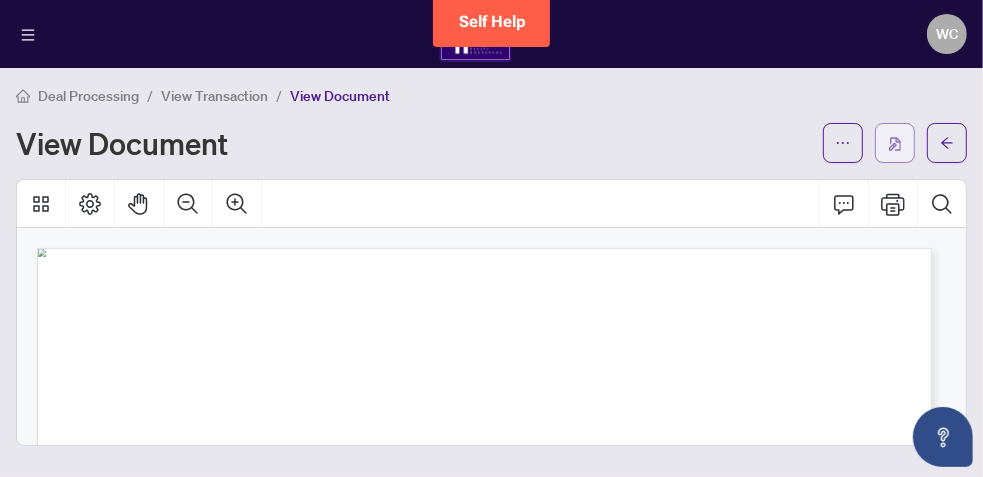 click at bounding box center (895, 144) 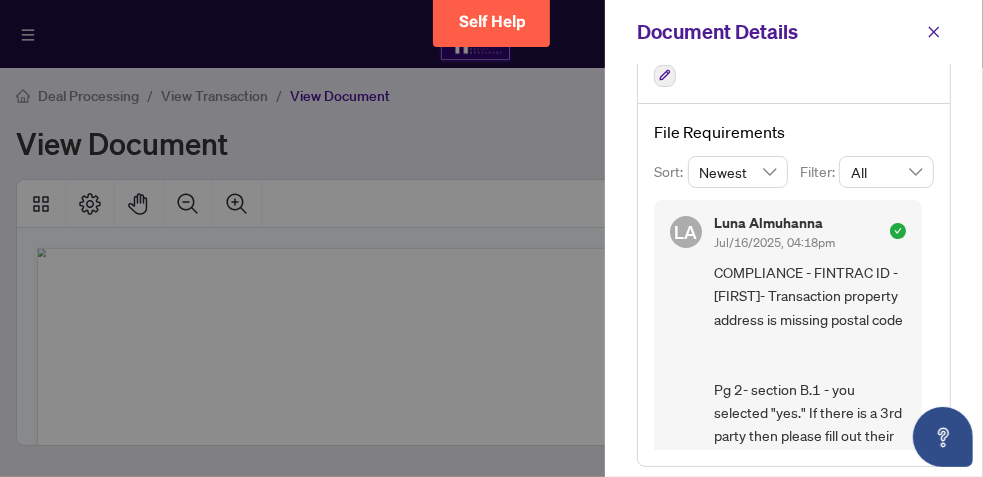 scroll, scrollTop: 295, scrollLeft: 0, axis: vertical 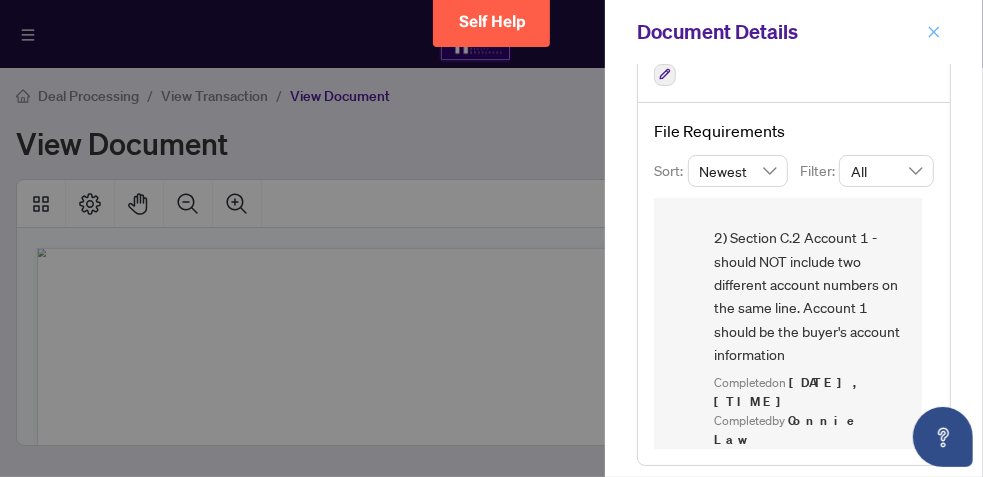 click 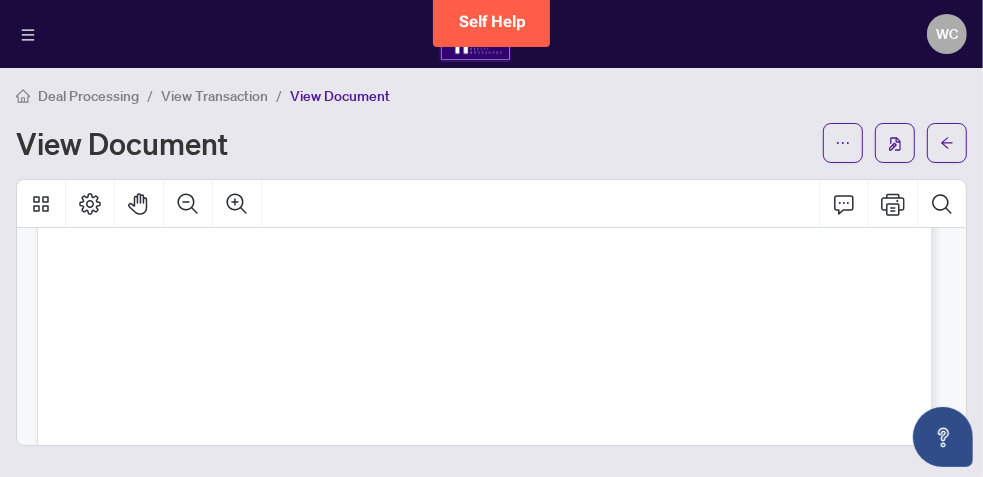 scroll, scrollTop: 314, scrollLeft: 0, axis: vertical 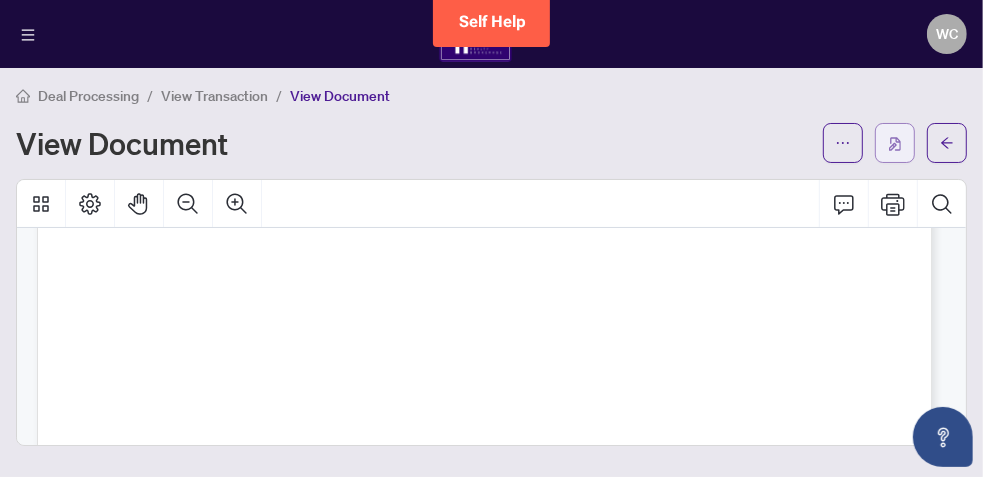 click at bounding box center (895, 144) 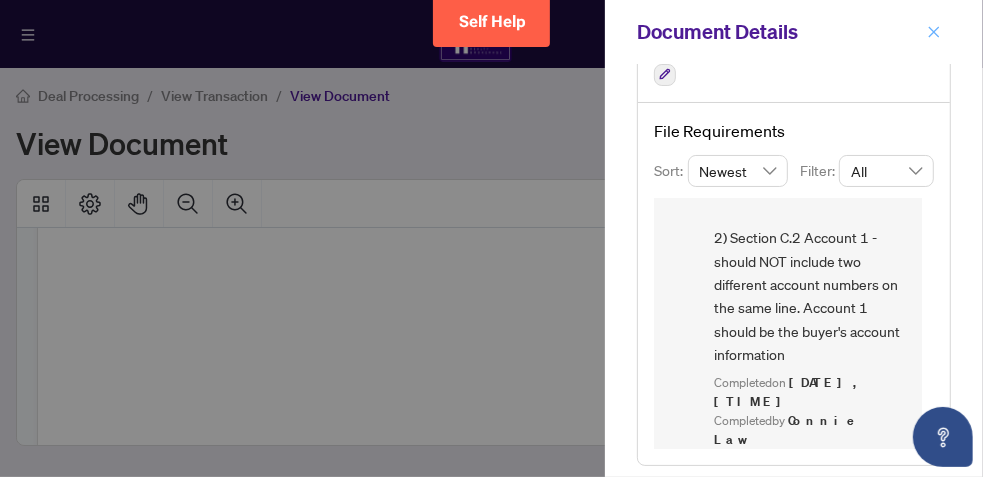 click 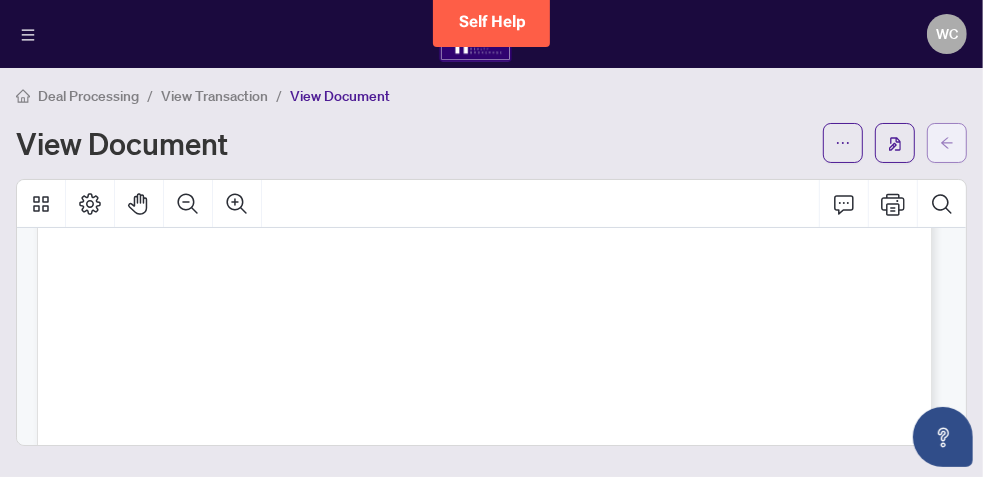 click at bounding box center [947, 143] 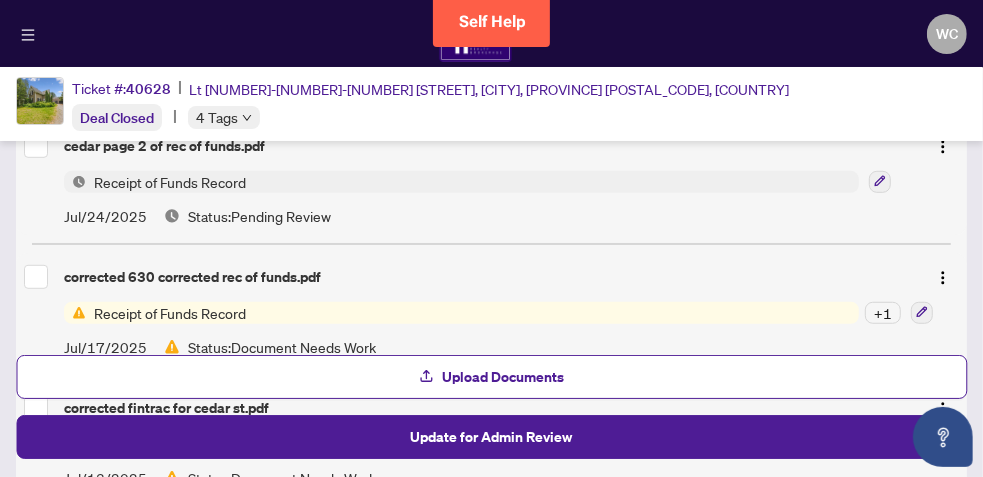 scroll, scrollTop: 786, scrollLeft: 0, axis: vertical 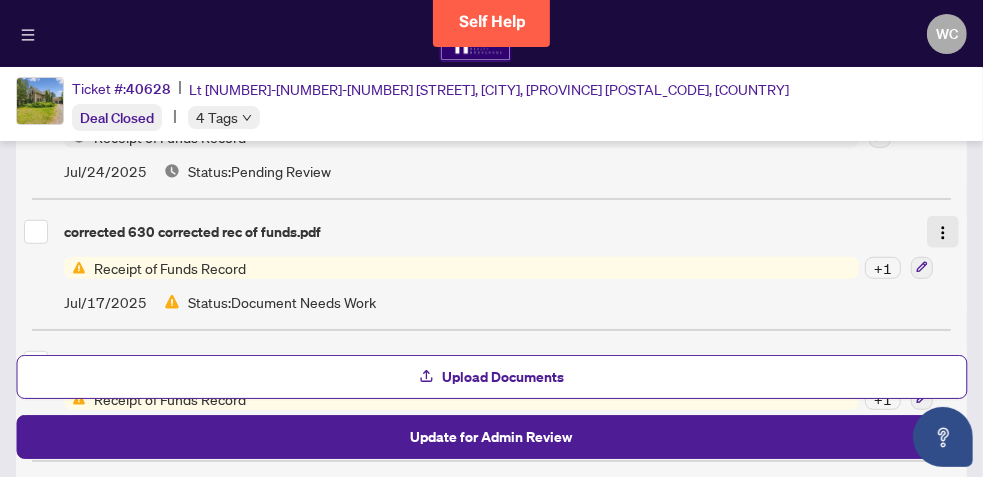 click at bounding box center (943, 233) 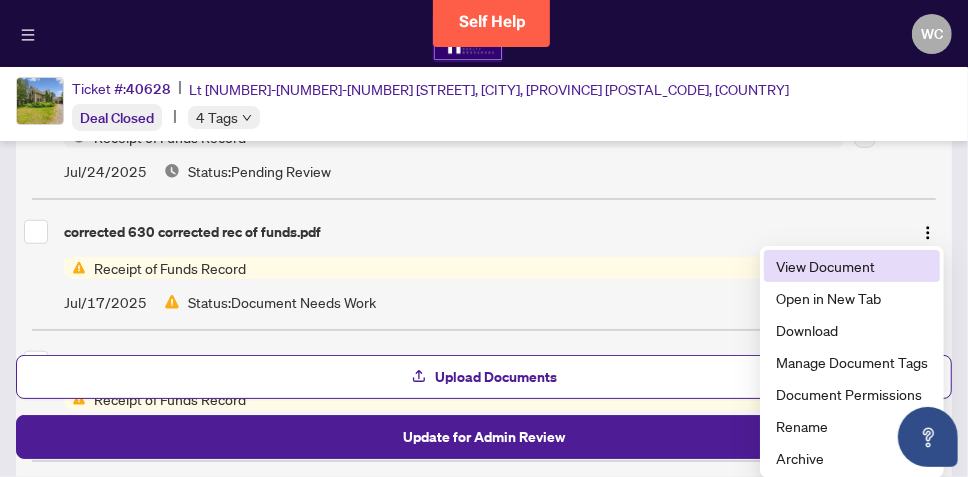 click on "View Document" at bounding box center (852, 266) 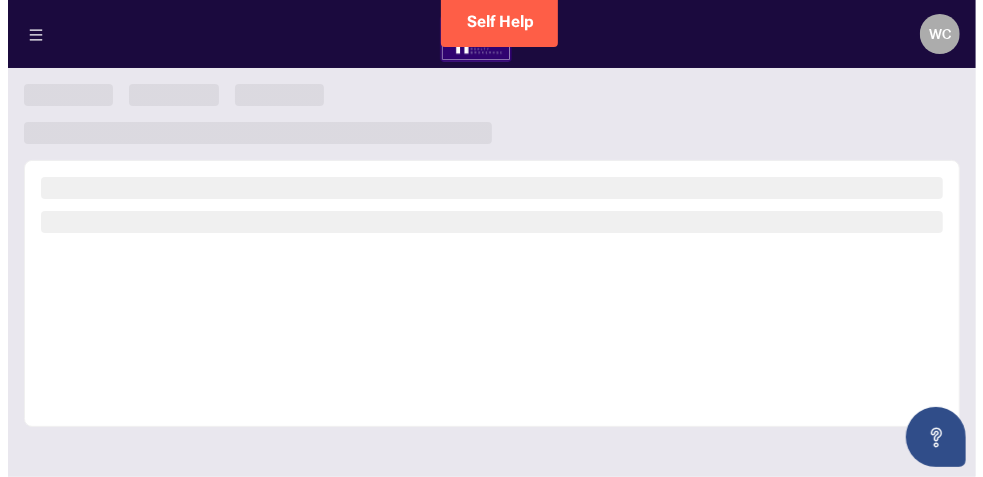 scroll, scrollTop: 0, scrollLeft: 0, axis: both 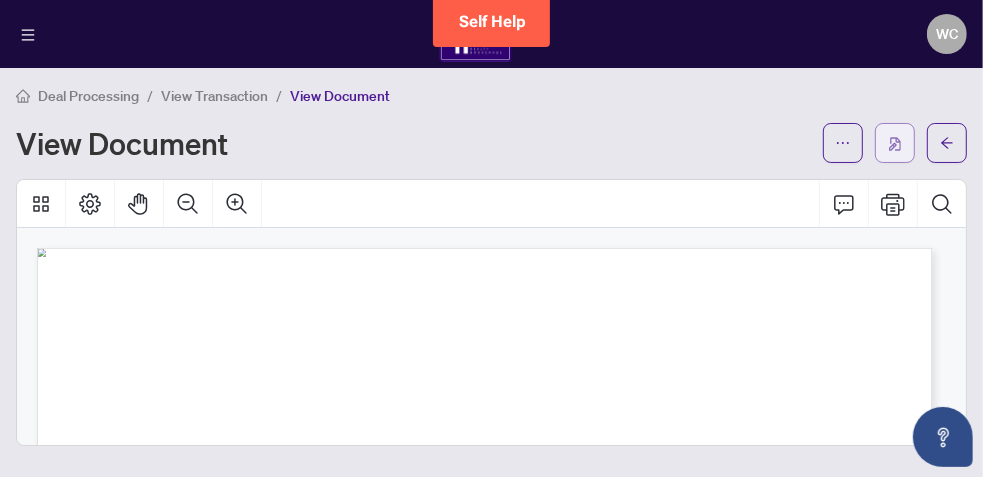 click at bounding box center (895, 144) 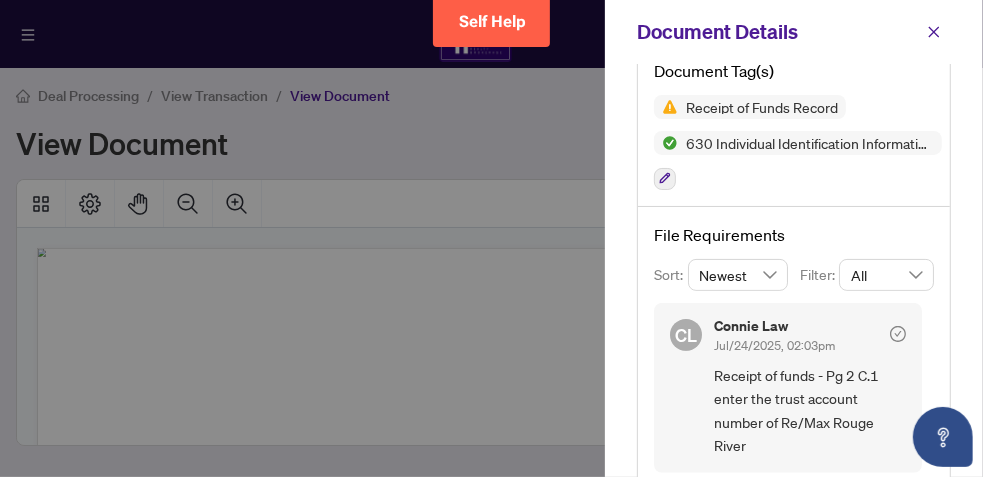 scroll, scrollTop: 214, scrollLeft: 0, axis: vertical 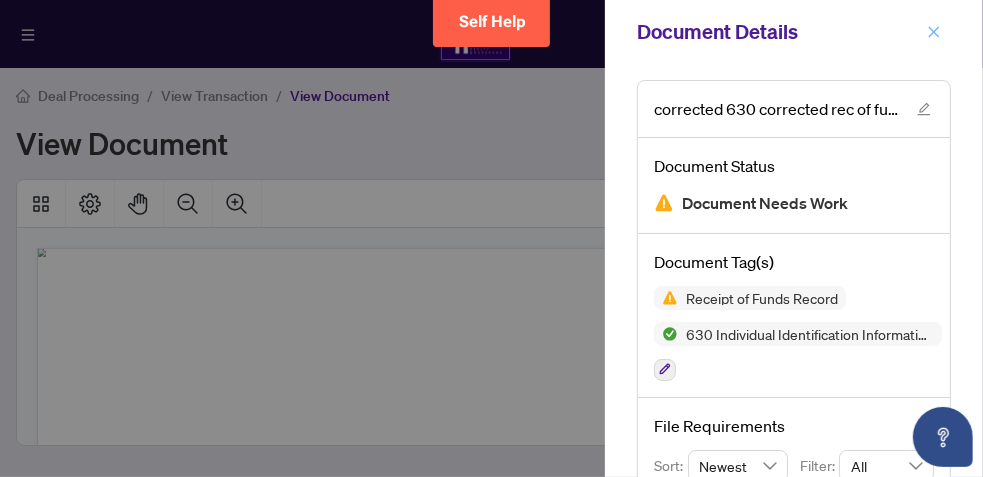 click 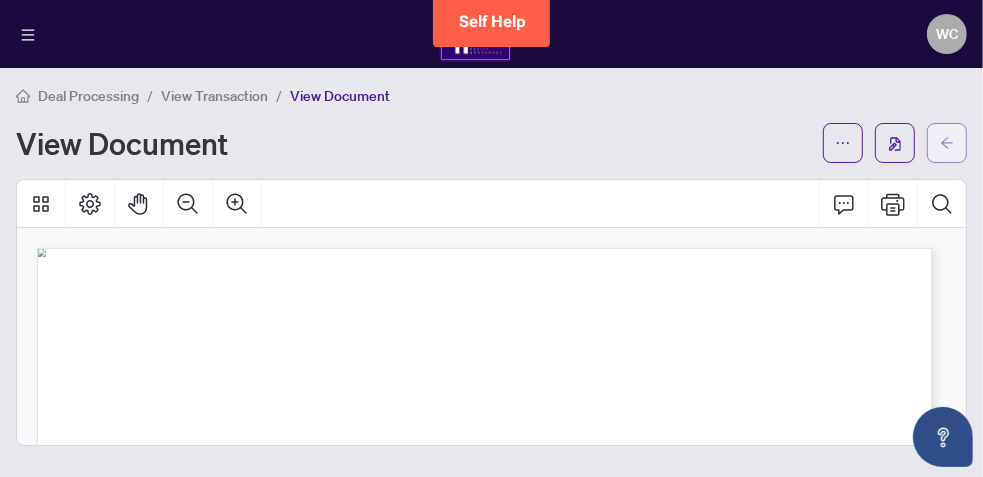 click 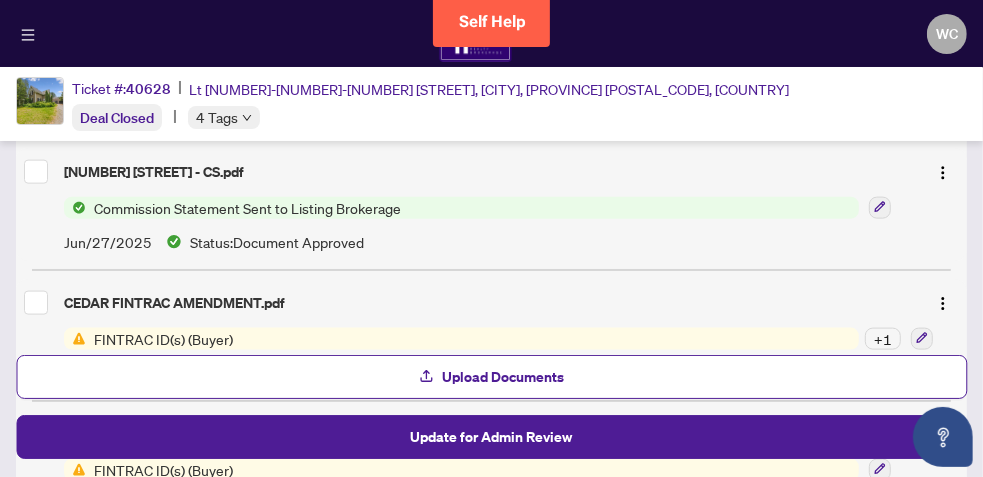 scroll, scrollTop: 1453, scrollLeft: 0, axis: vertical 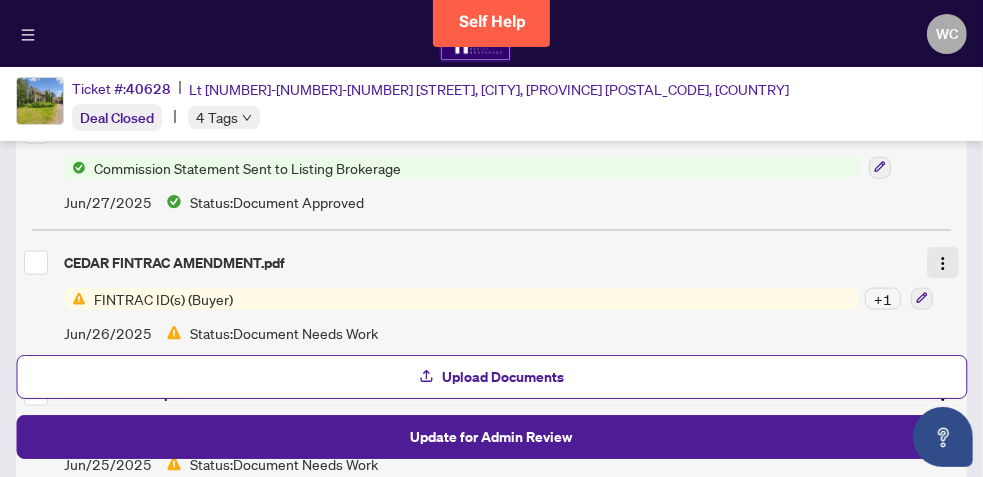 click at bounding box center (943, 264) 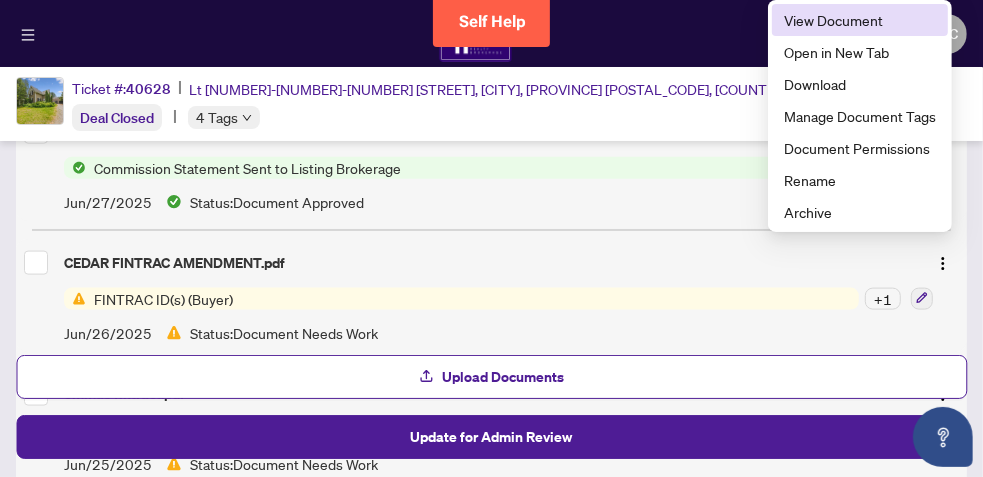 click on "View Document" at bounding box center (860, 20) 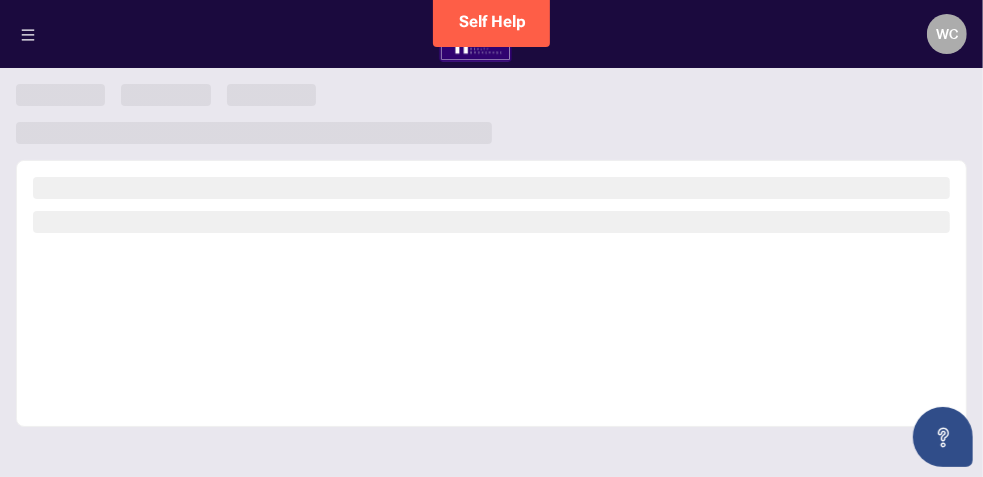 scroll, scrollTop: 0, scrollLeft: 0, axis: both 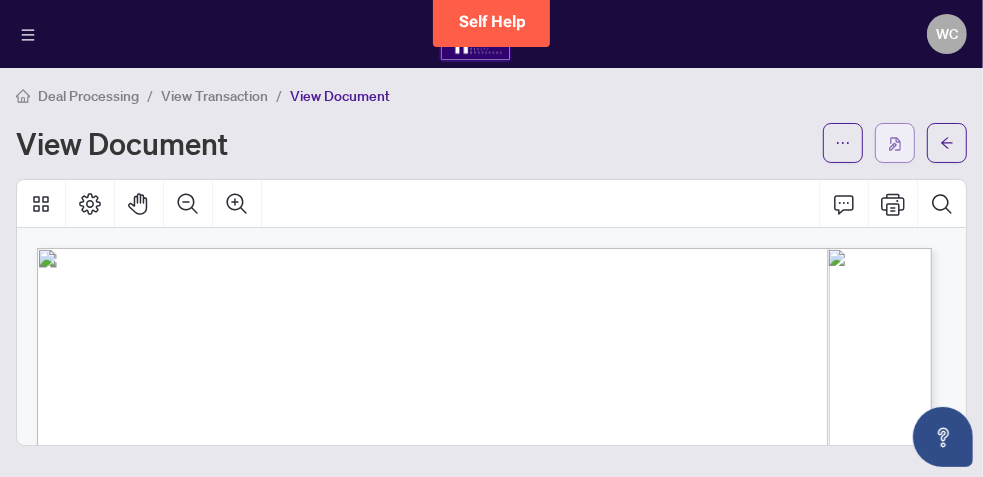 click at bounding box center (895, 144) 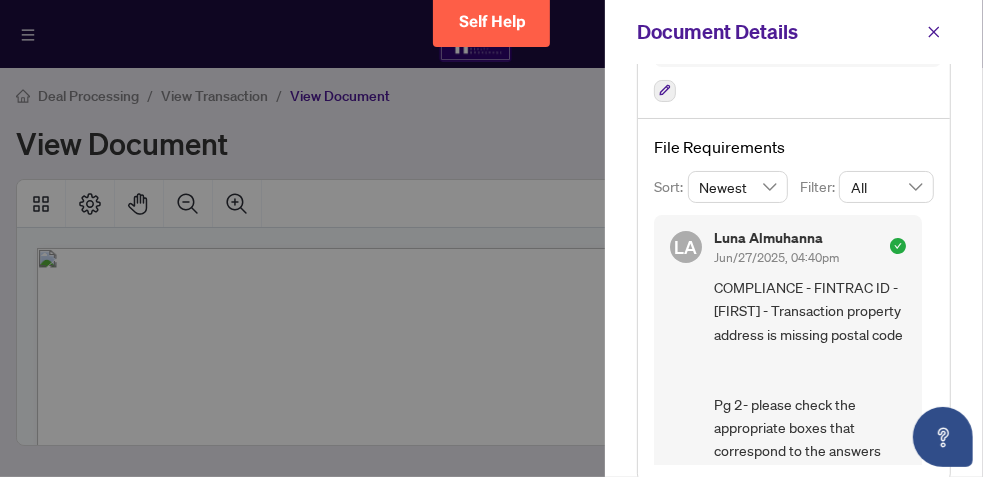 scroll, scrollTop: 295, scrollLeft: 0, axis: vertical 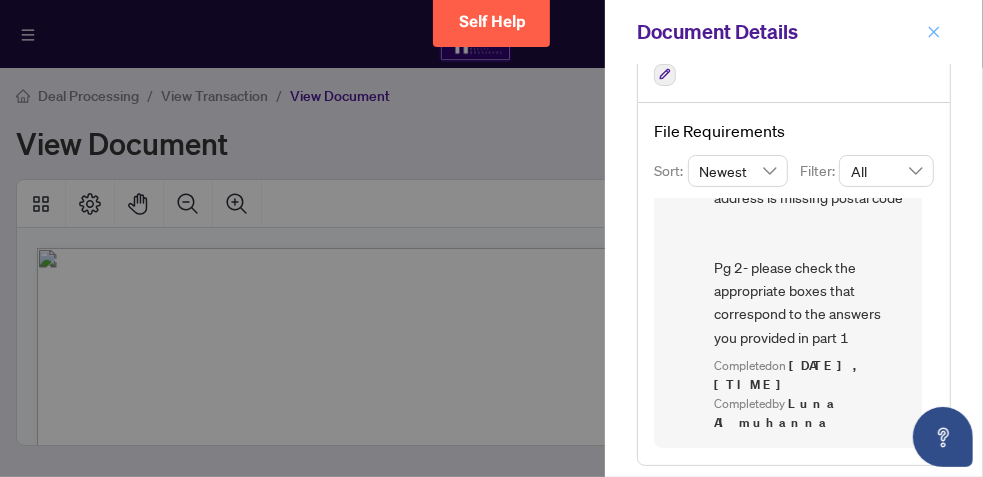 click 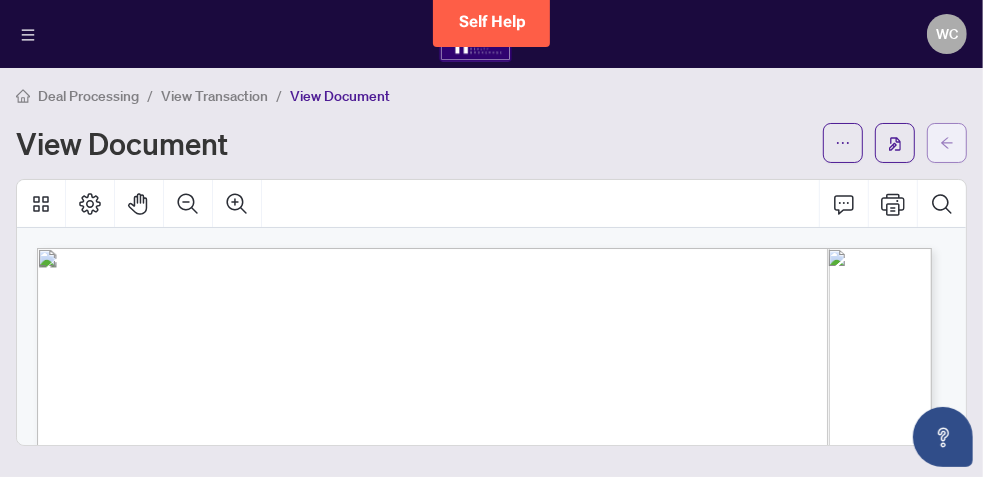 click at bounding box center [947, 143] 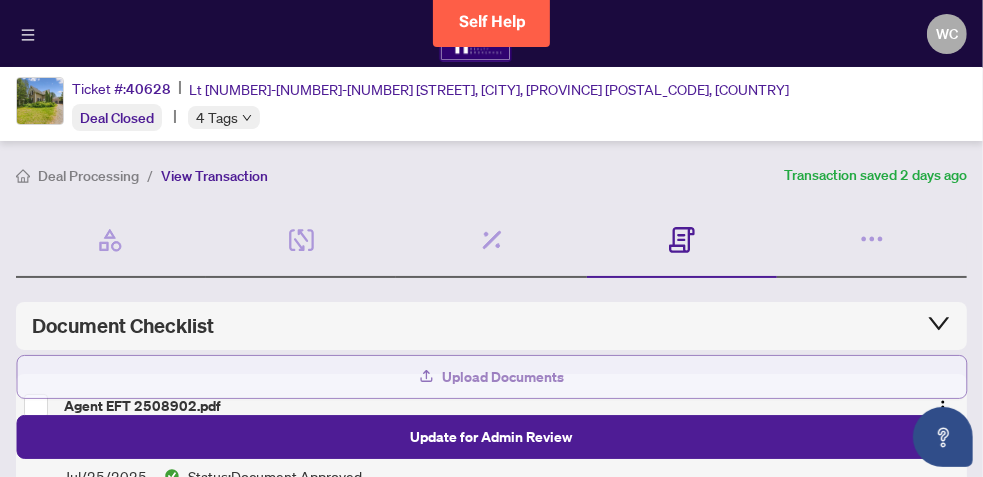 click on "Upload Documents" at bounding box center [504, 377] 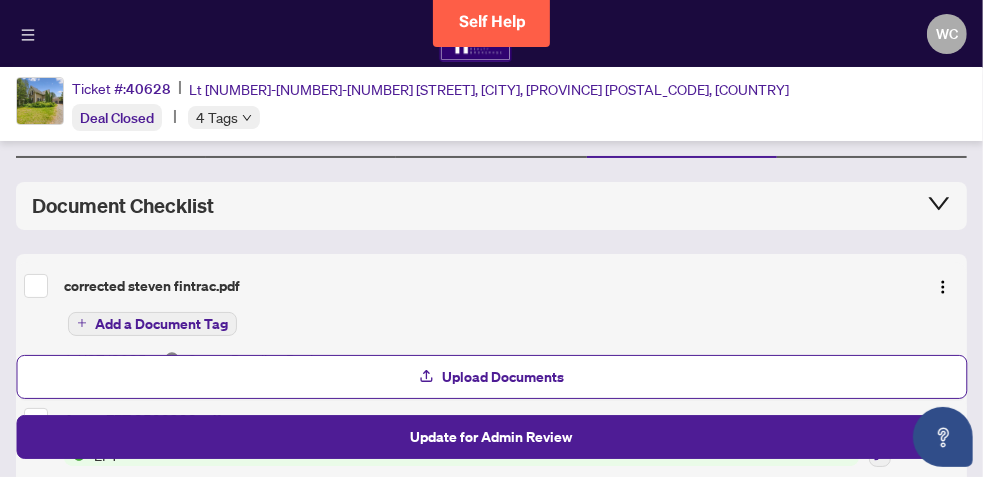 scroll, scrollTop: 160, scrollLeft: 0, axis: vertical 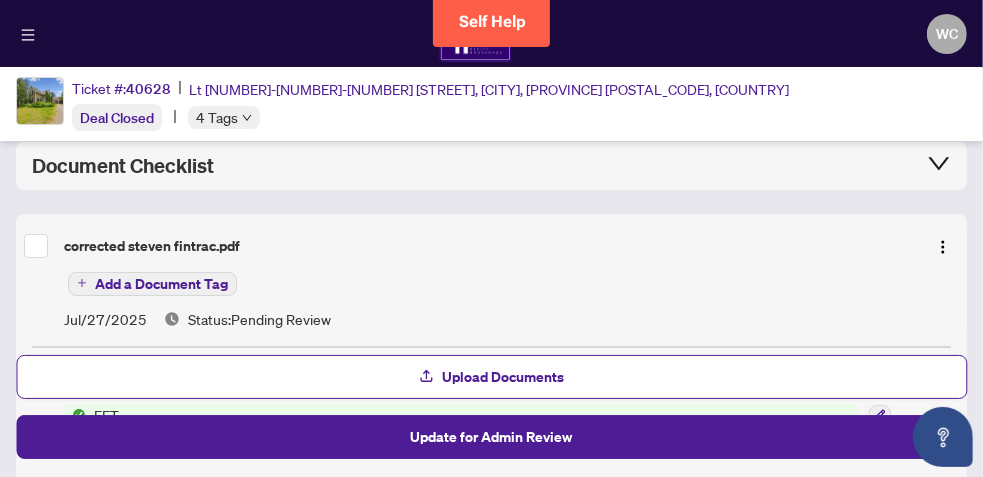 click on "Add a Document Tag" at bounding box center (161, 284) 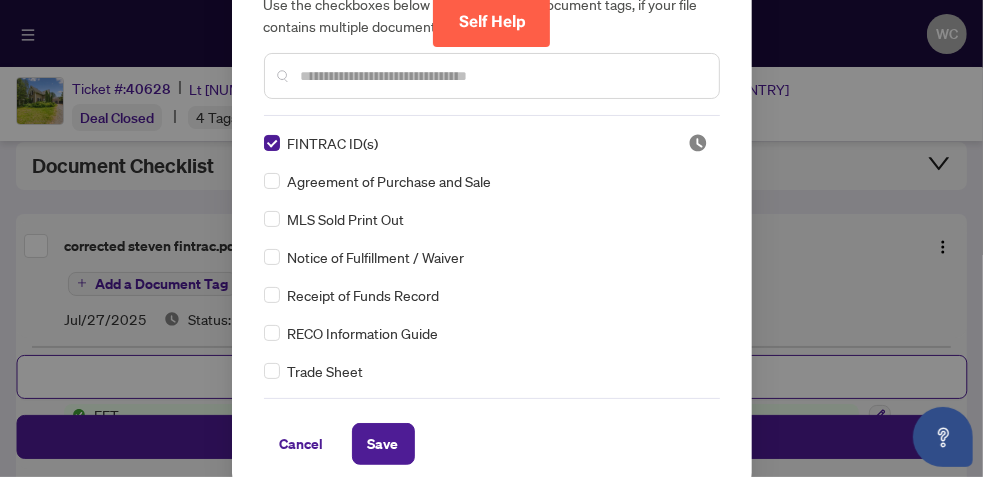 scroll, scrollTop: 148, scrollLeft: 0, axis: vertical 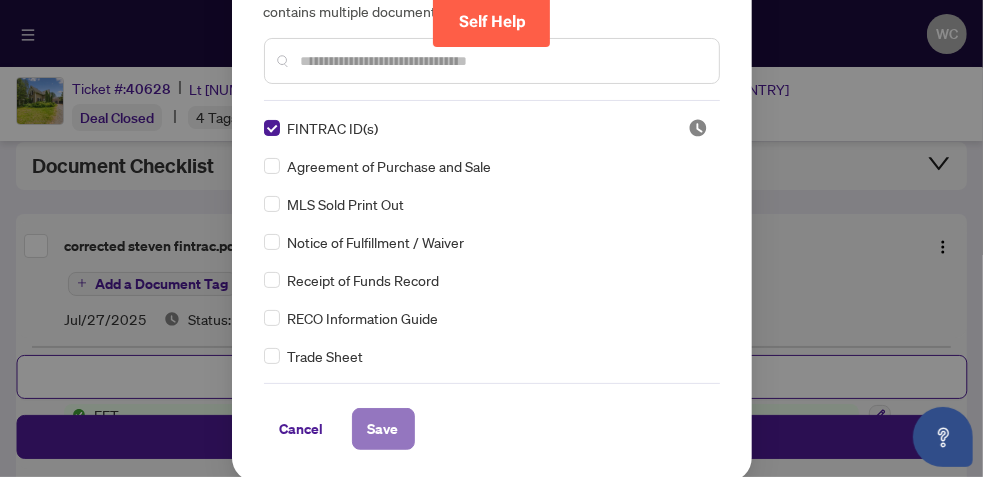 click on "Save" at bounding box center (383, 429) 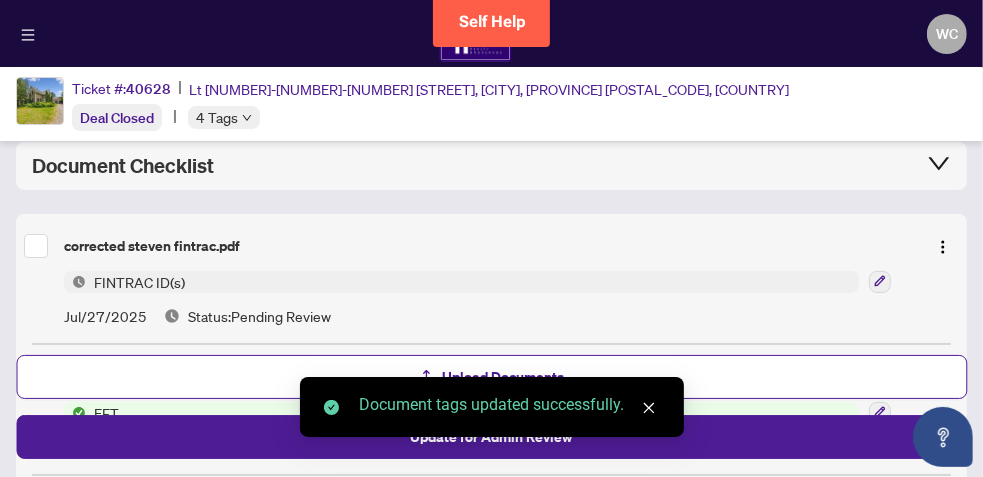 click 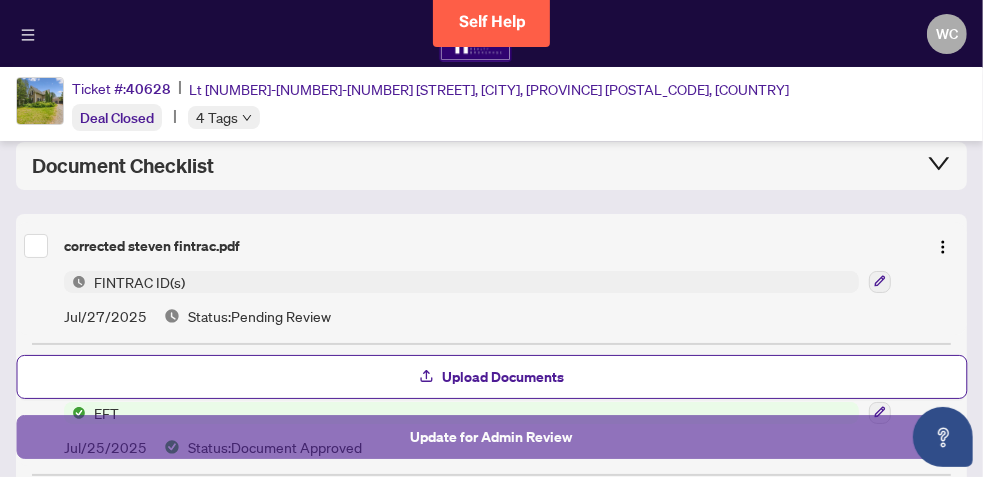 click on "Update for Admin Review" at bounding box center [491, 437] 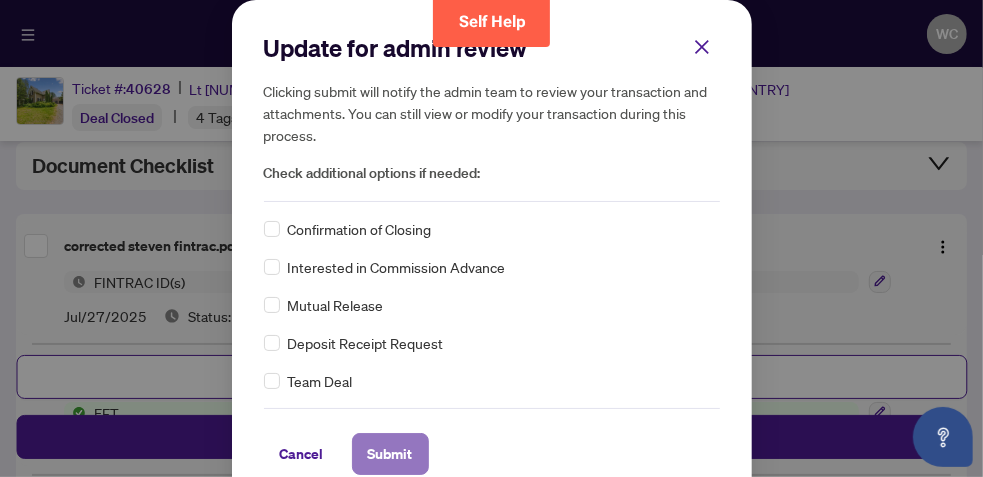 click on "Submit" at bounding box center (390, 454) 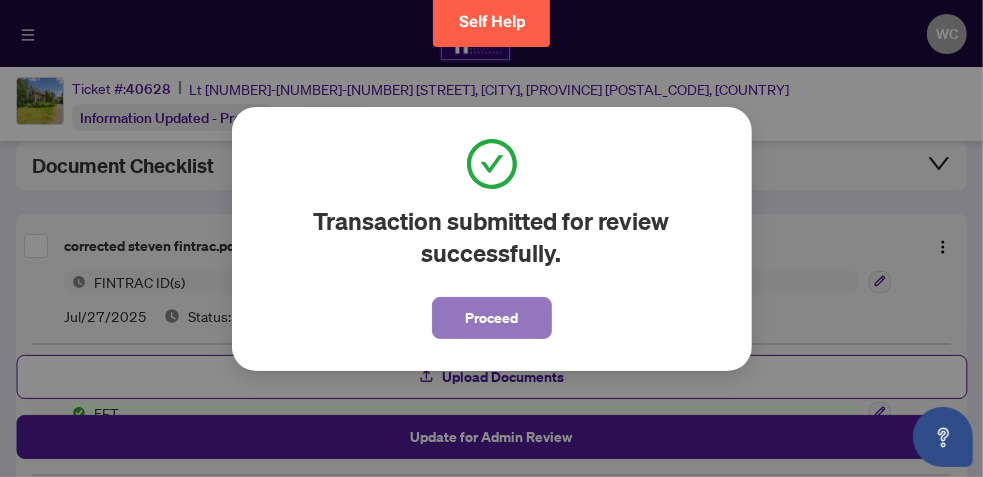 click on "Proceed" at bounding box center [492, 318] 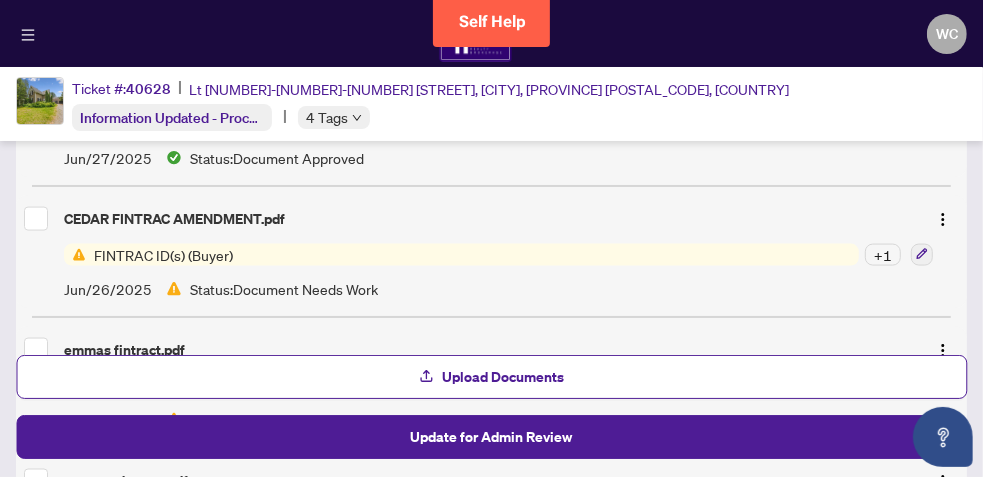 scroll, scrollTop: 1640, scrollLeft: 0, axis: vertical 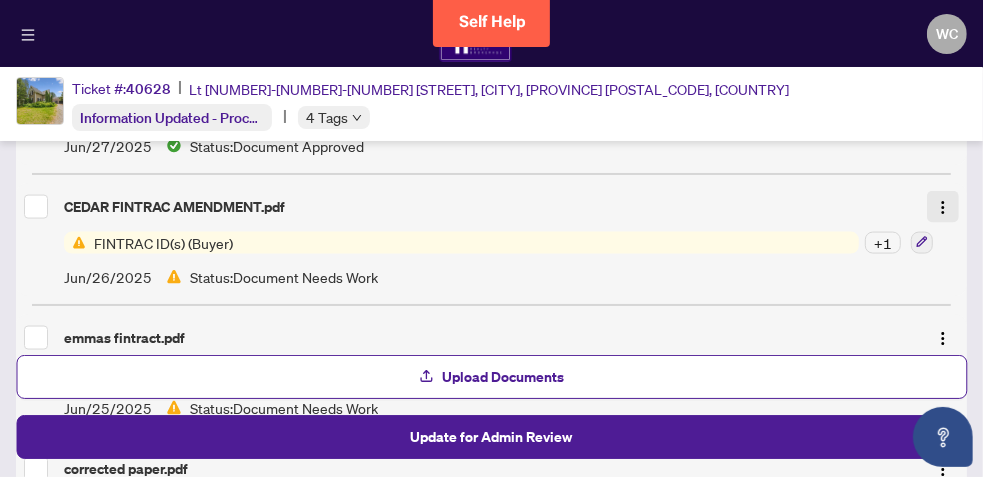 click at bounding box center (943, 208) 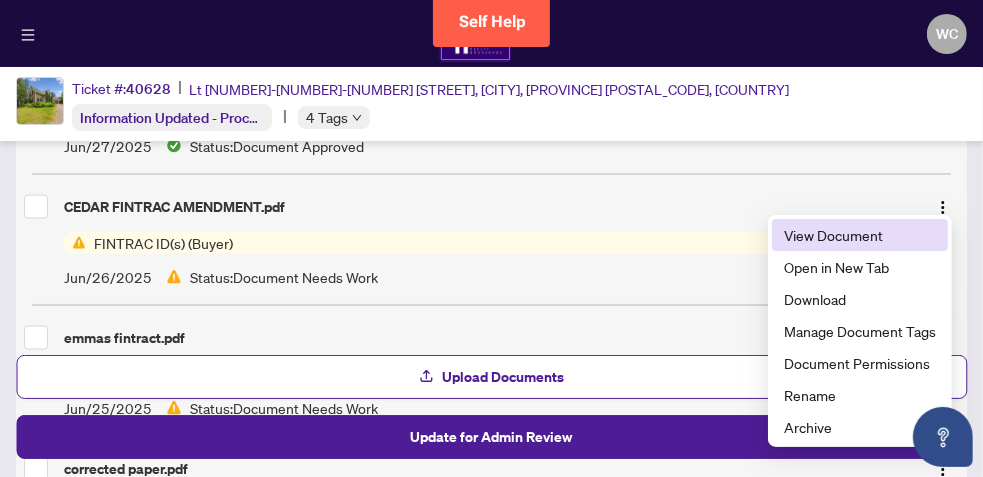 click on "View Document" at bounding box center (860, 235) 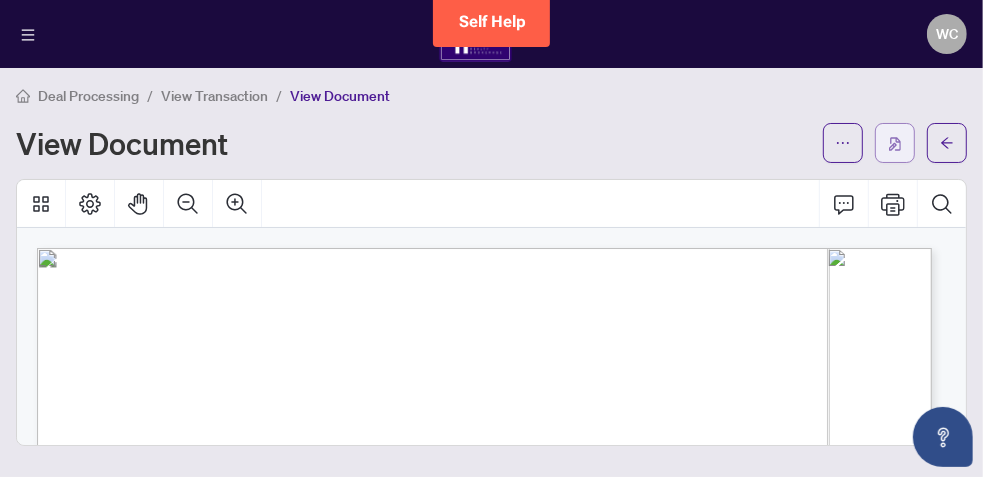 click at bounding box center [895, 143] 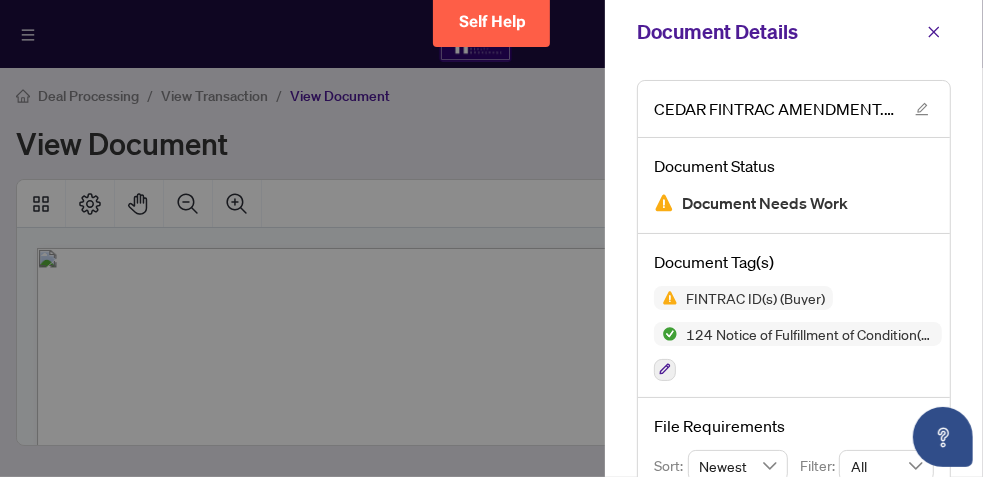 scroll, scrollTop: 295, scrollLeft: 0, axis: vertical 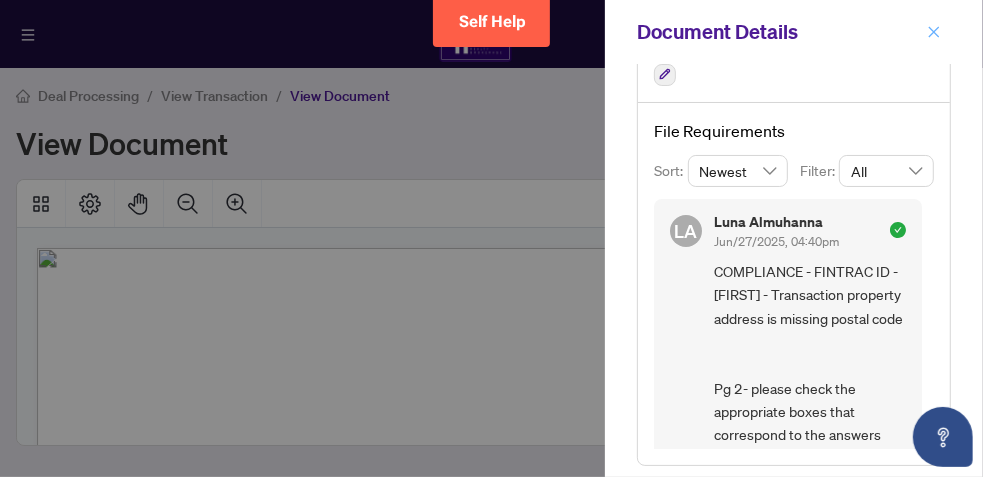 click 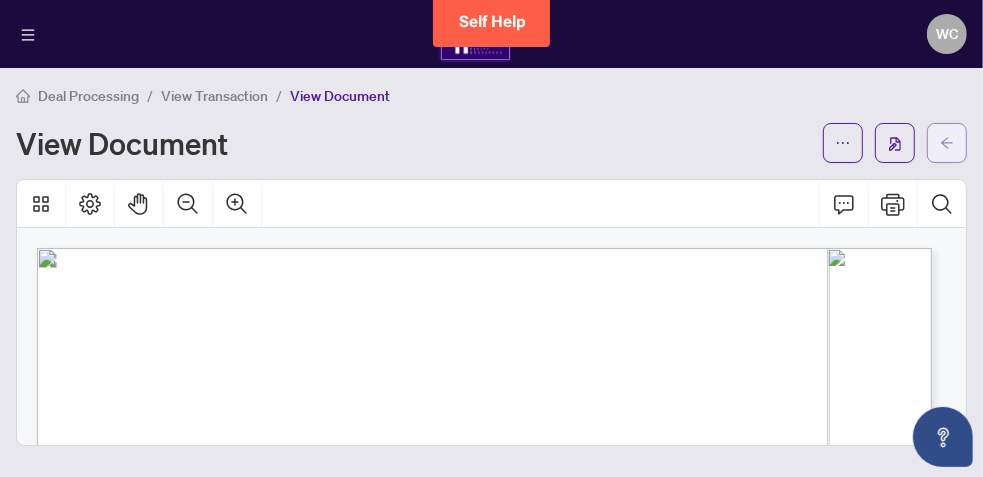 click 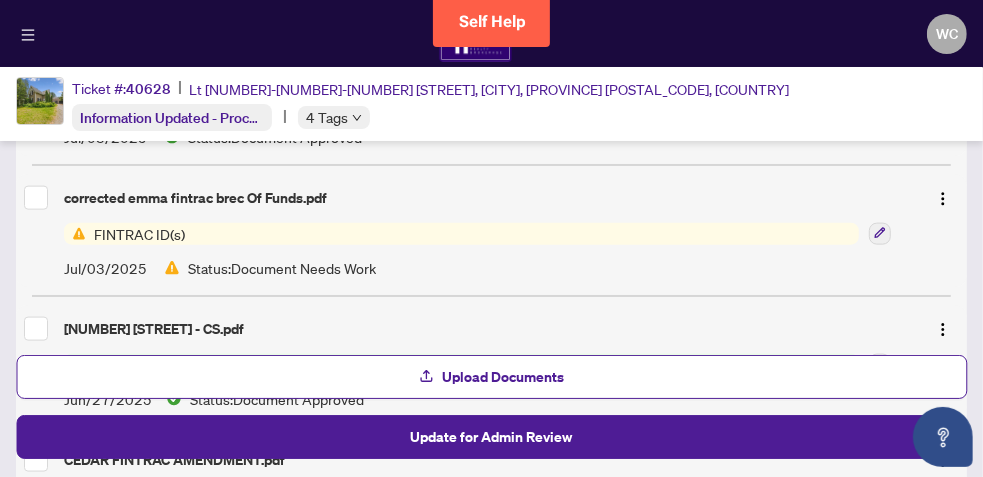 scroll, scrollTop: 1399, scrollLeft: 0, axis: vertical 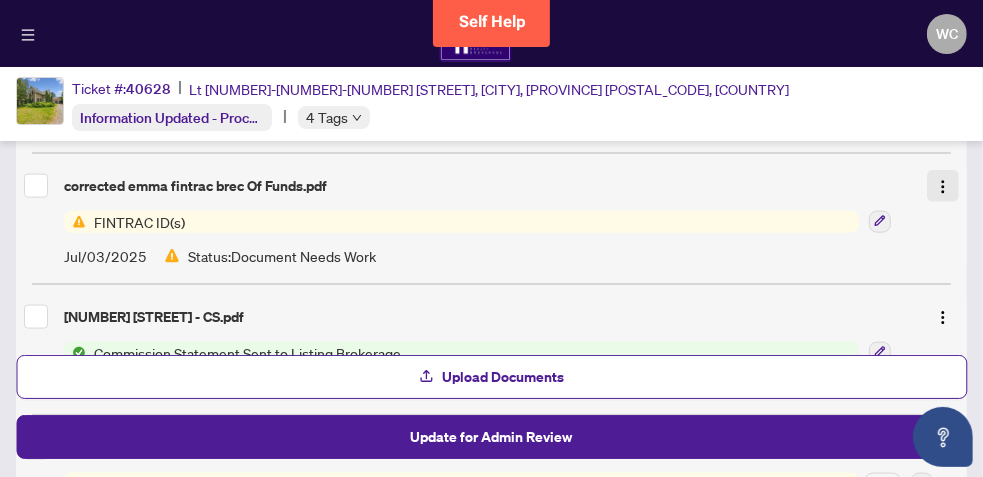 click at bounding box center [943, 187] 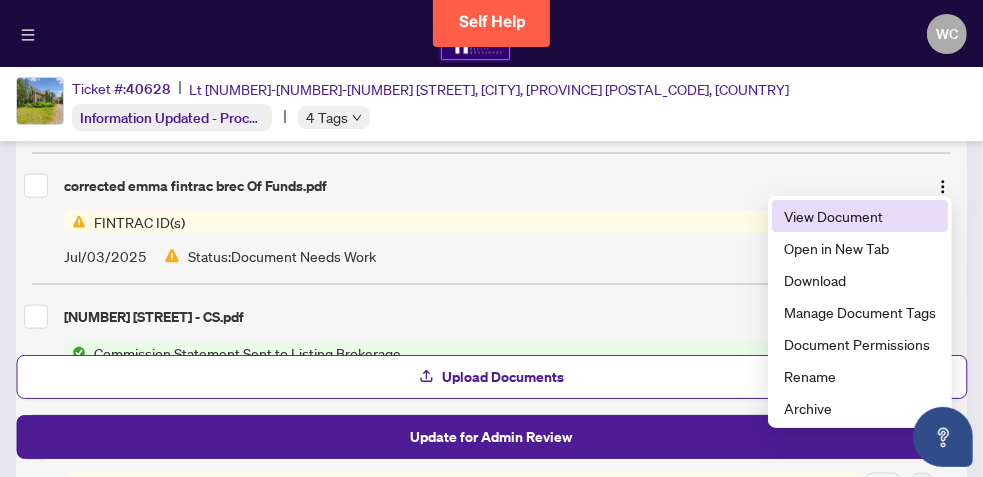 click on "View Document" at bounding box center [860, 216] 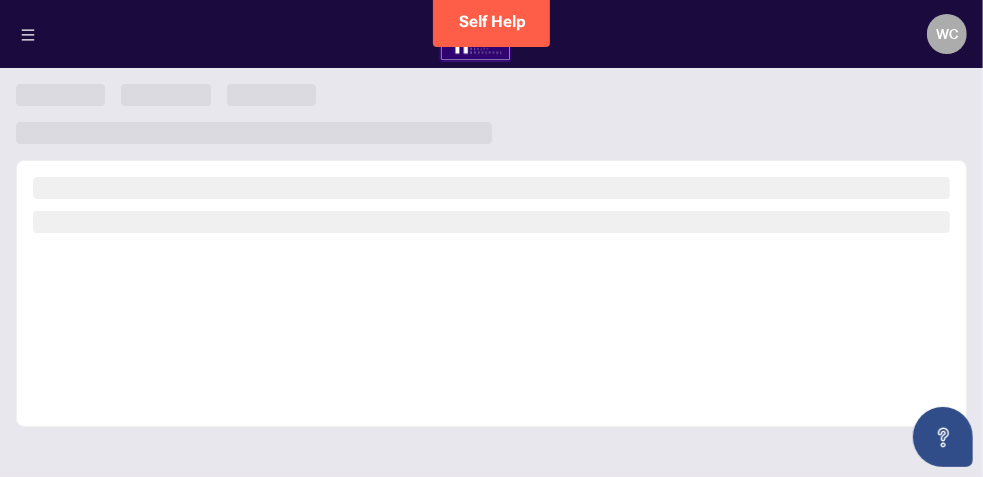 scroll, scrollTop: 0, scrollLeft: 0, axis: both 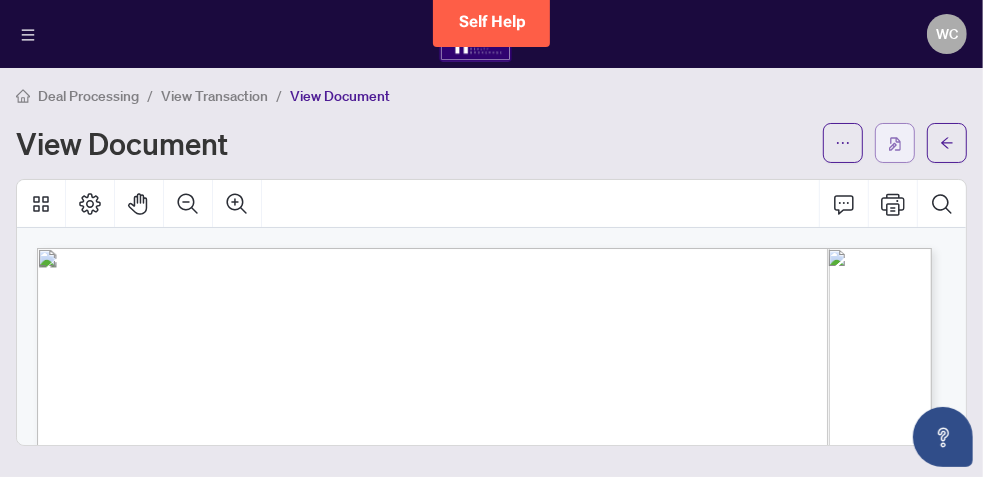 click at bounding box center [895, 144] 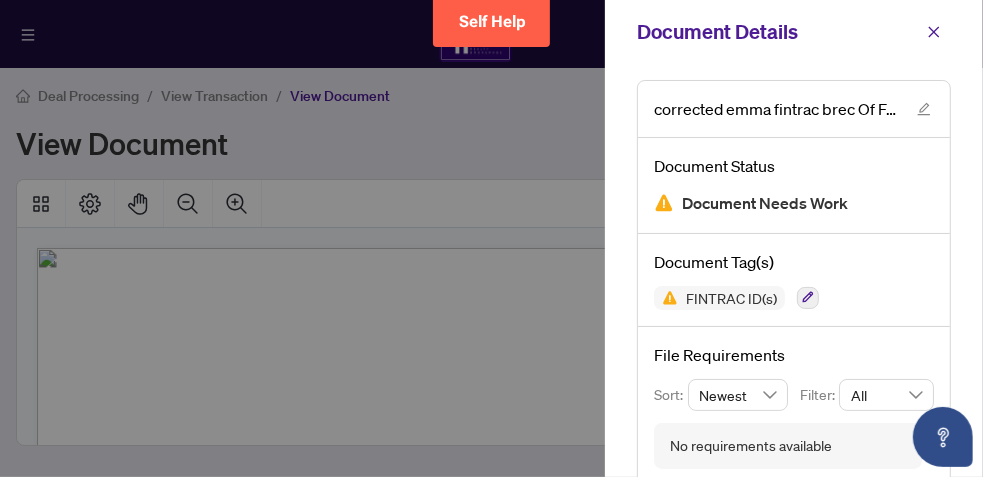 scroll, scrollTop: 20, scrollLeft: 0, axis: vertical 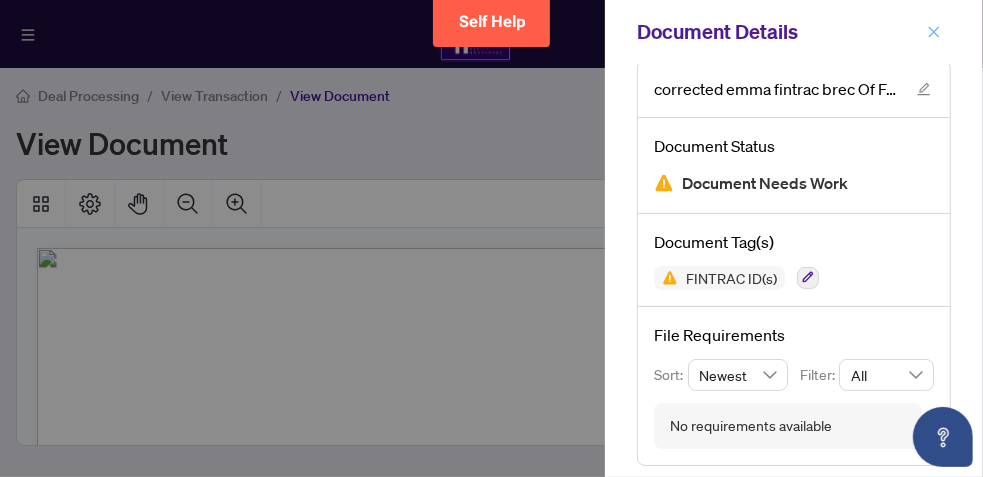 click 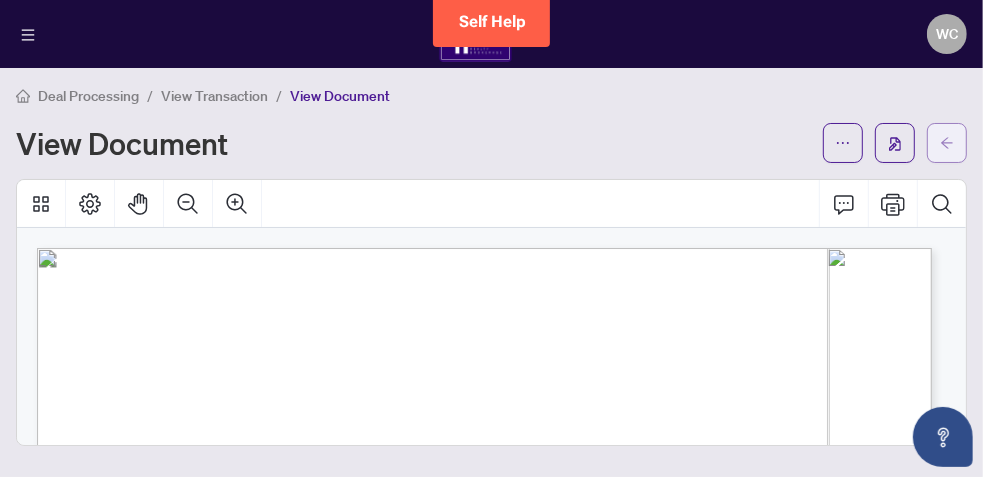 click 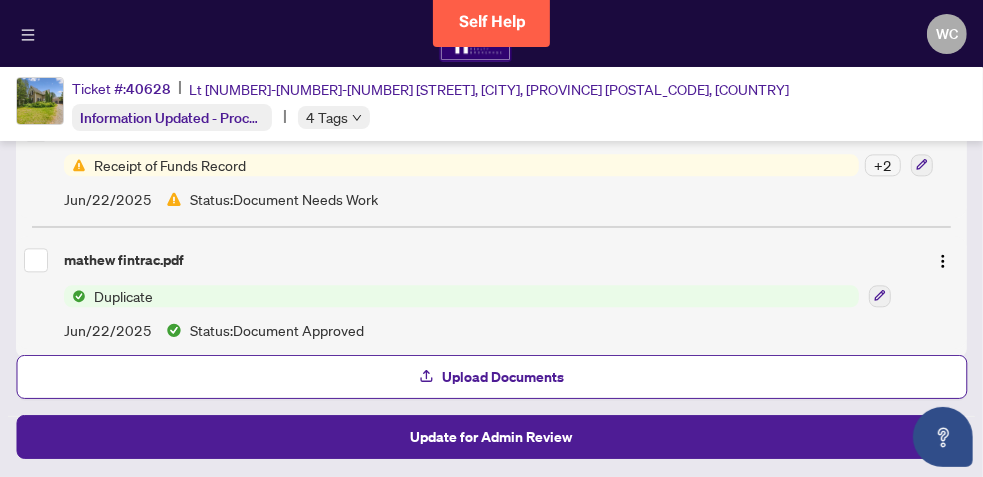 scroll, scrollTop: 2641, scrollLeft: 0, axis: vertical 